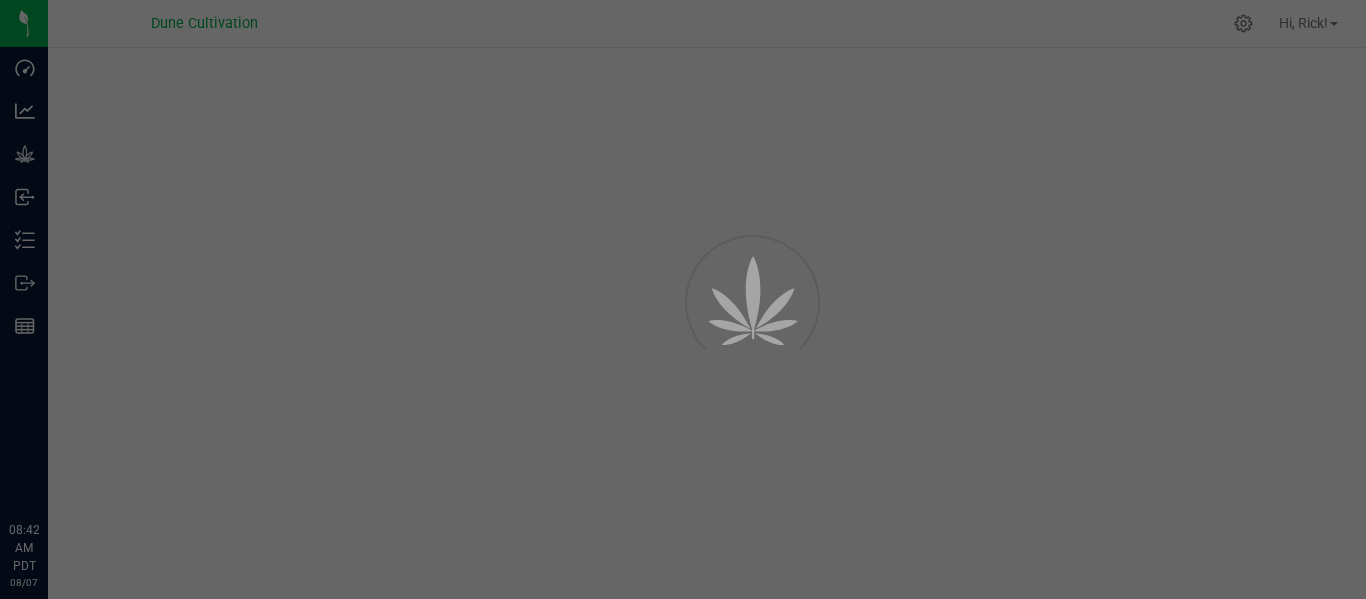 scroll, scrollTop: 0, scrollLeft: 0, axis: both 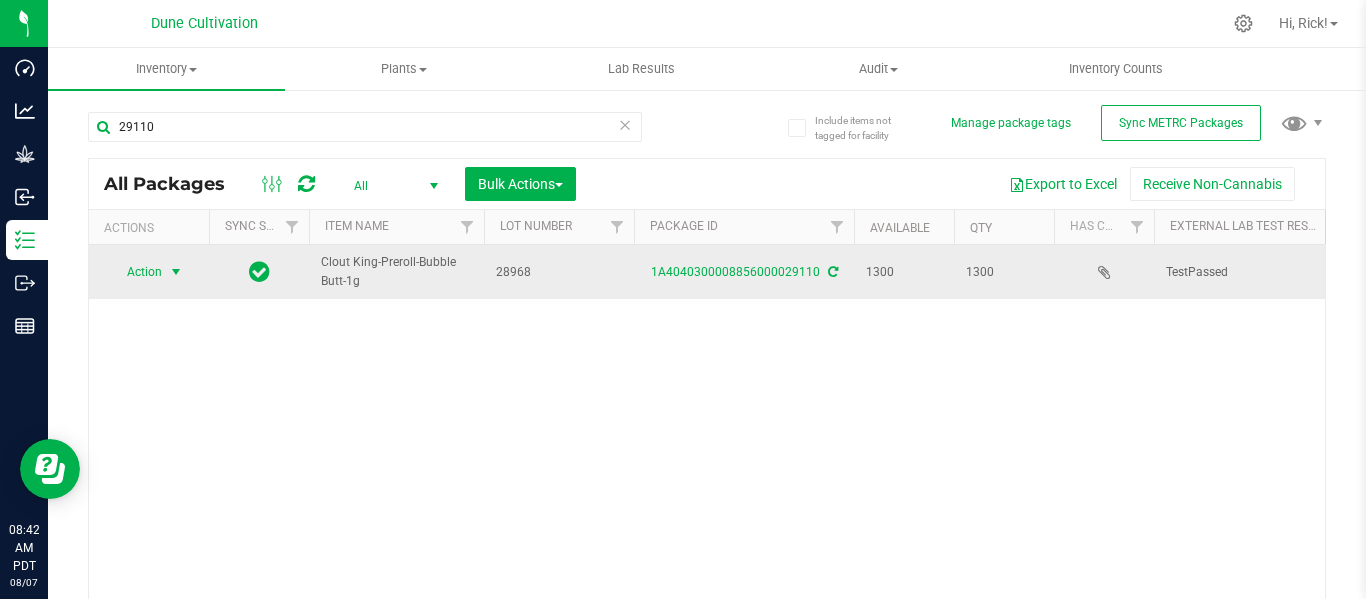 click at bounding box center (176, 272) 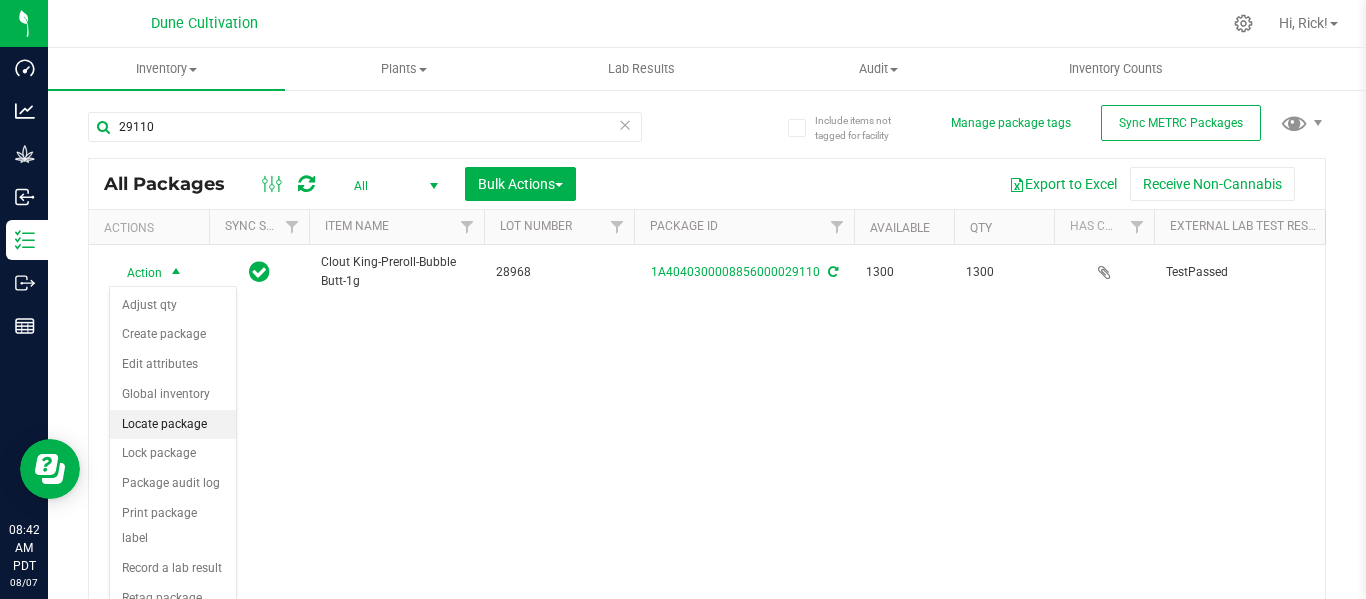 click on "Locate package" at bounding box center (173, 425) 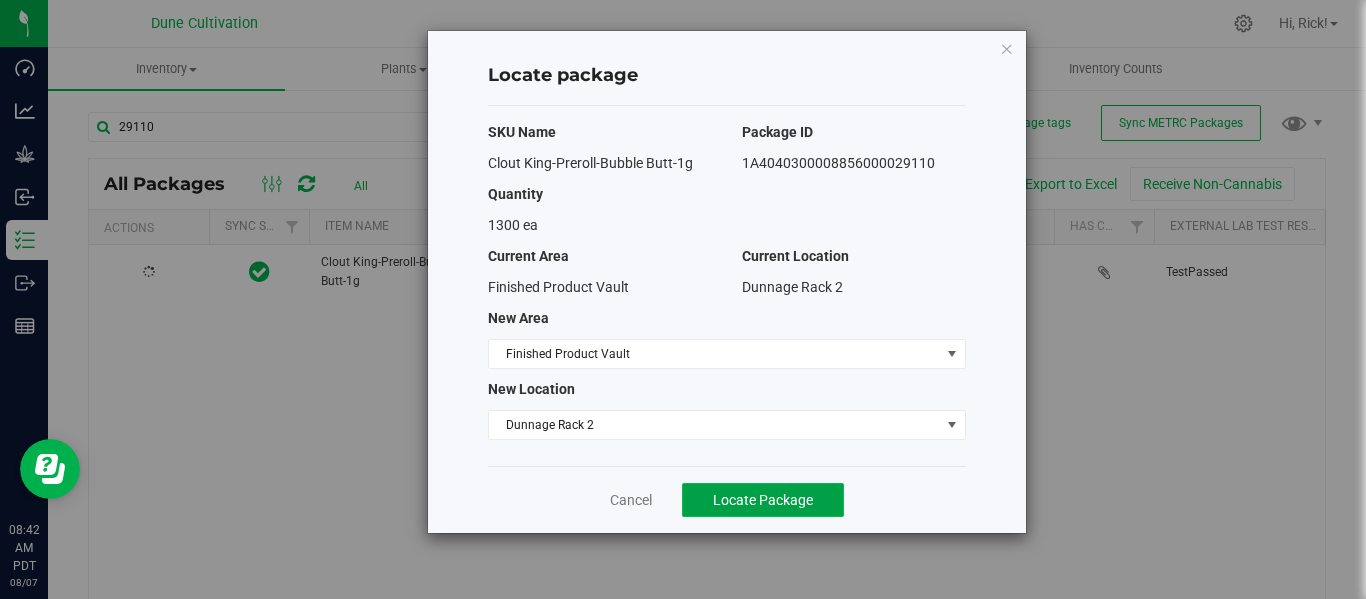 click on "Locate Package" 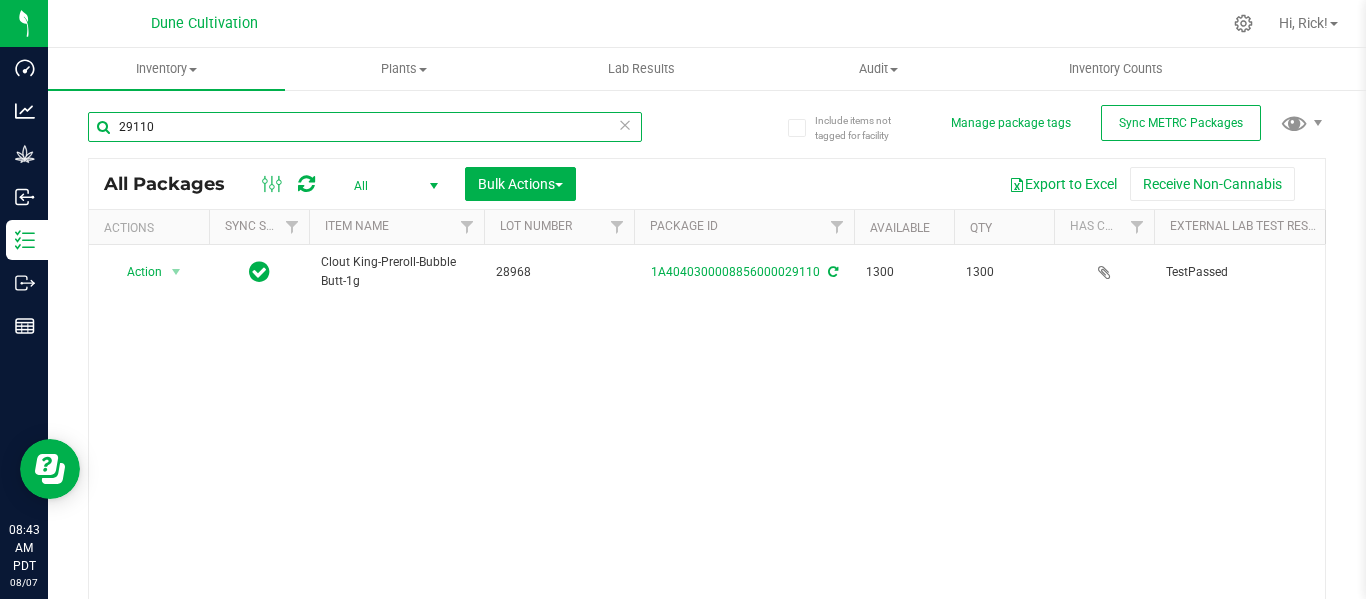 click on "29110" at bounding box center [365, 127] 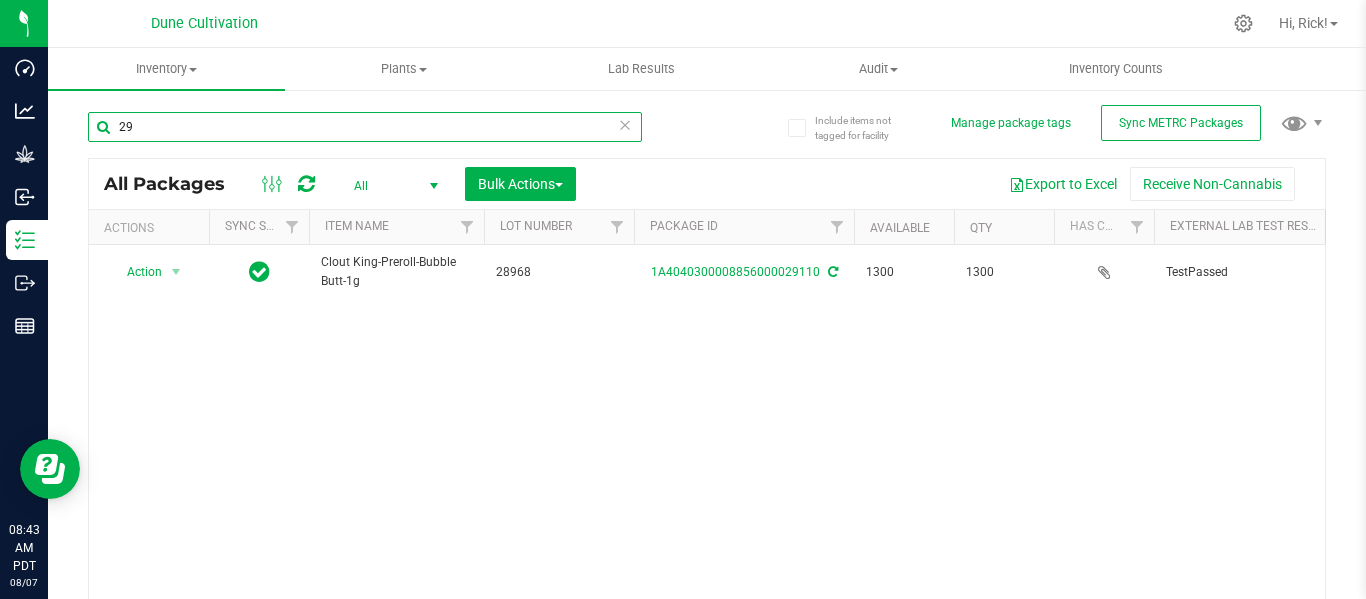 type on "2" 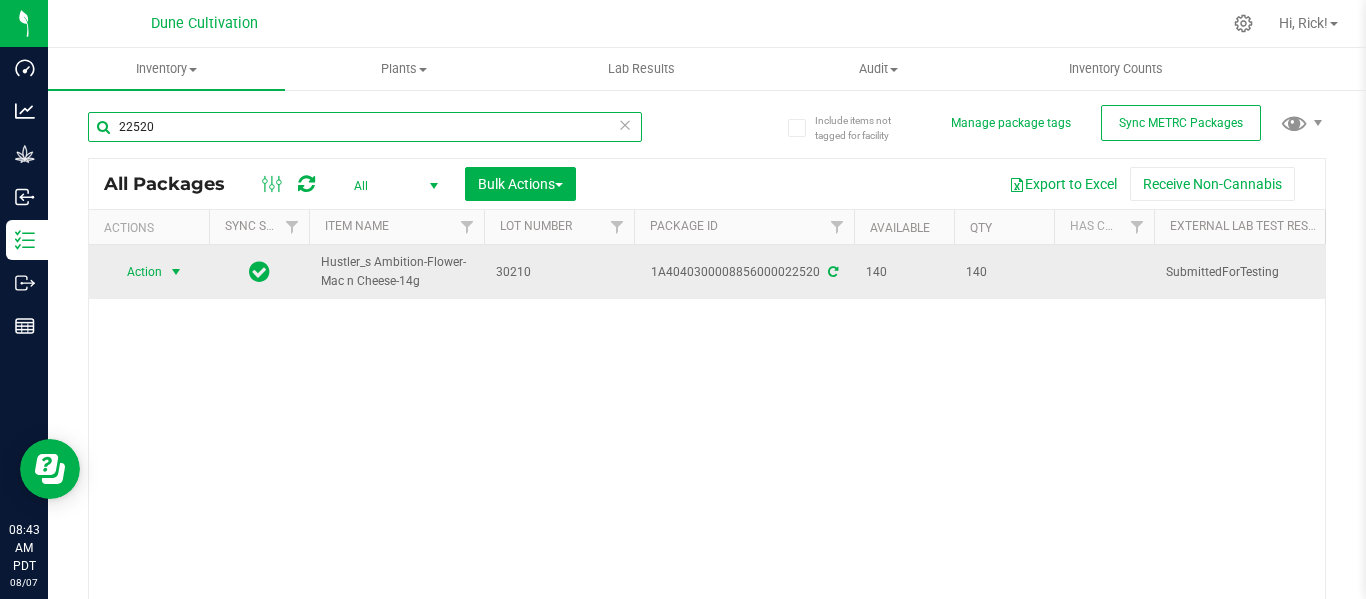 type on "22520" 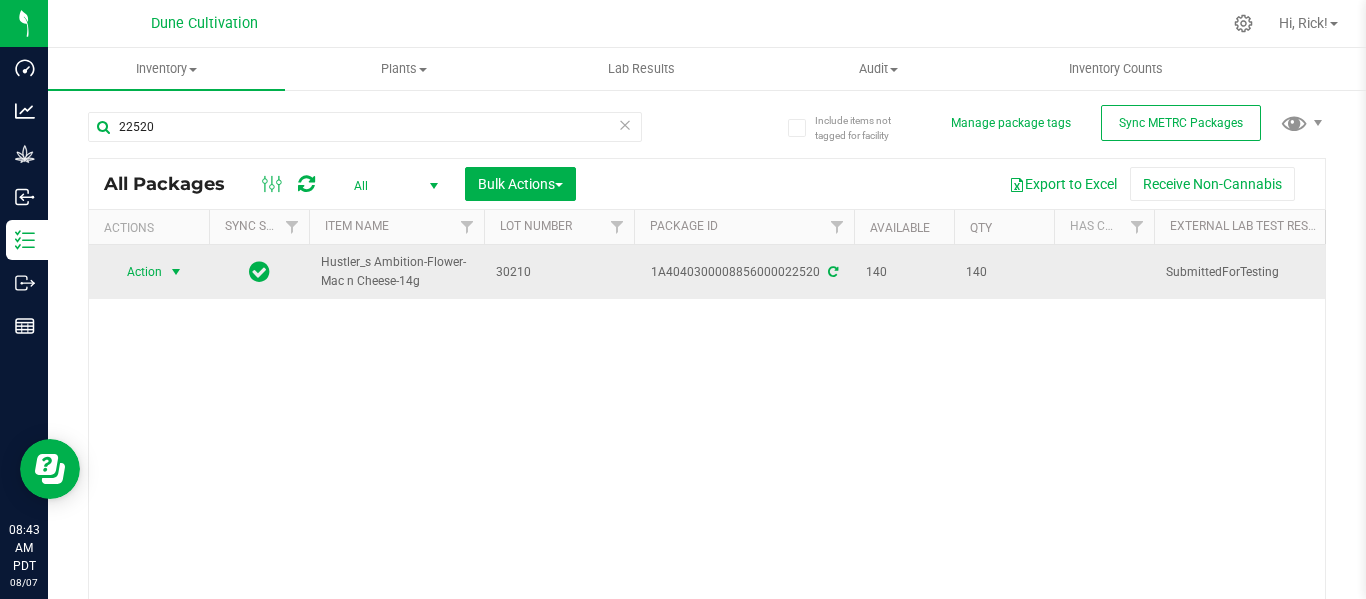 click at bounding box center [176, 272] 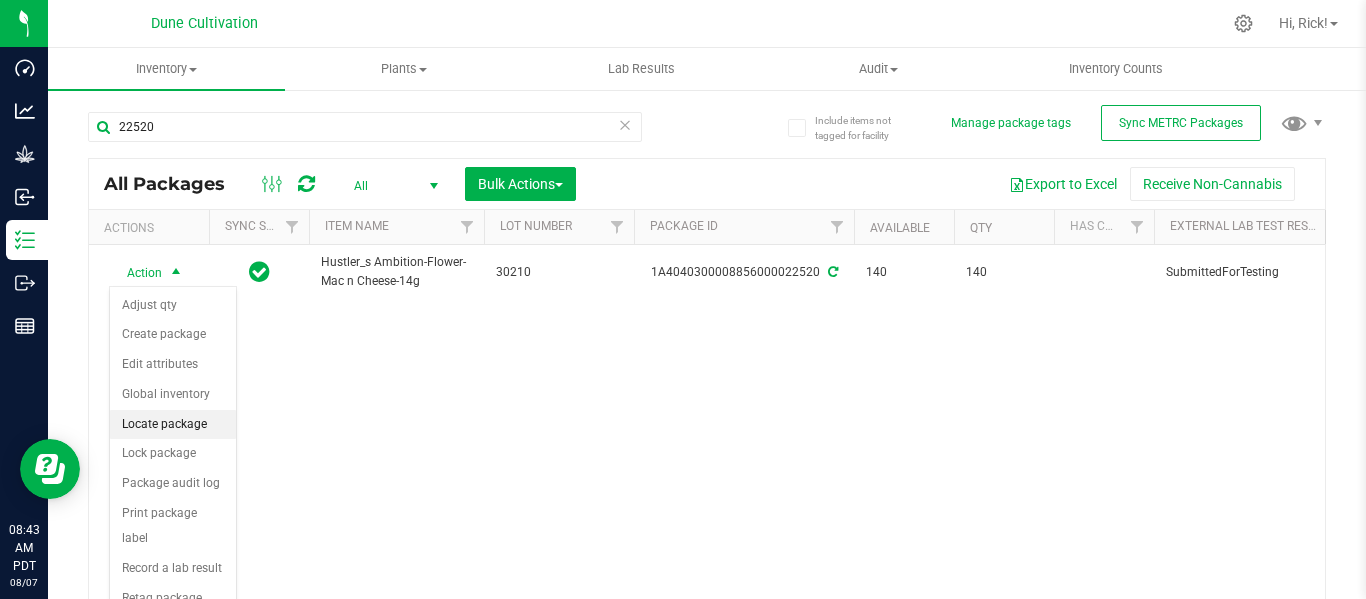 click on "Locate package" at bounding box center [173, 425] 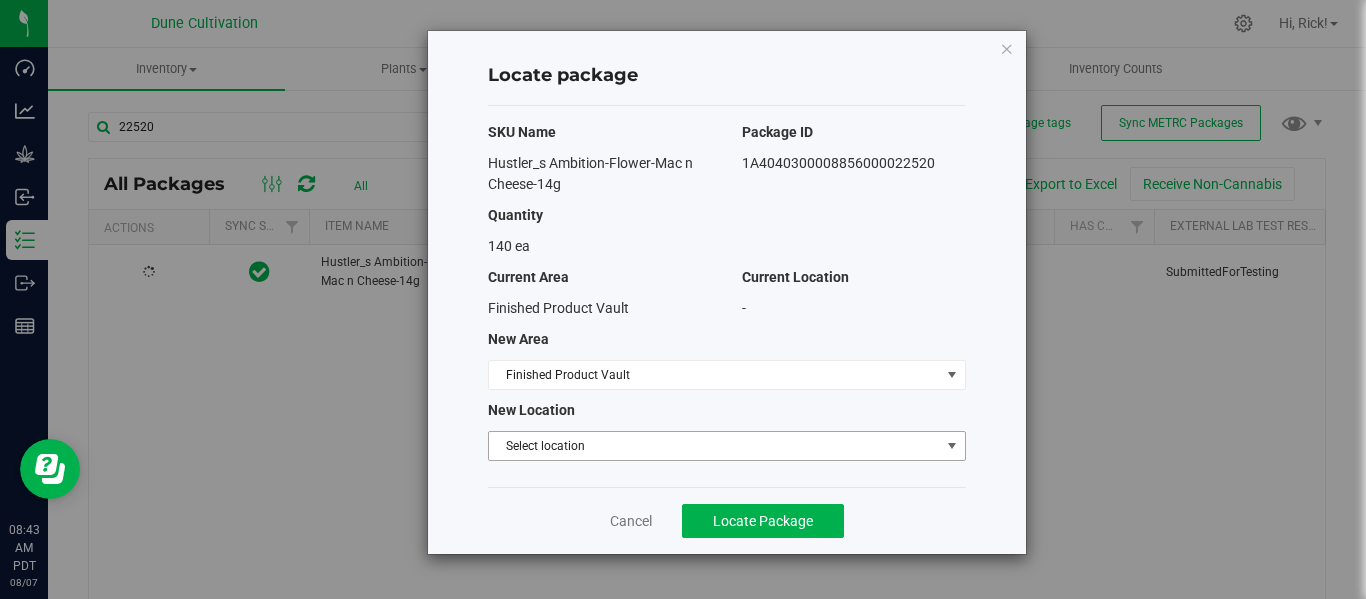 click on "Select location" at bounding box center [714, 446] 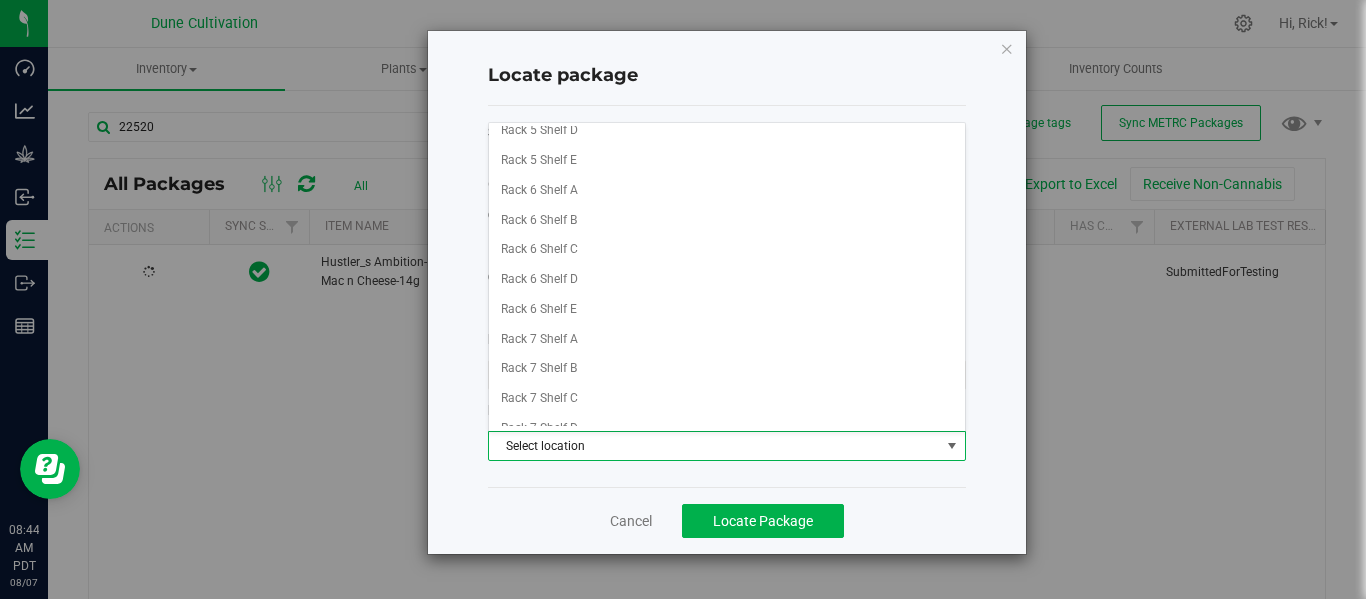 scroll, scrollTop: 601, scrollLeft: 0, axis: vertical 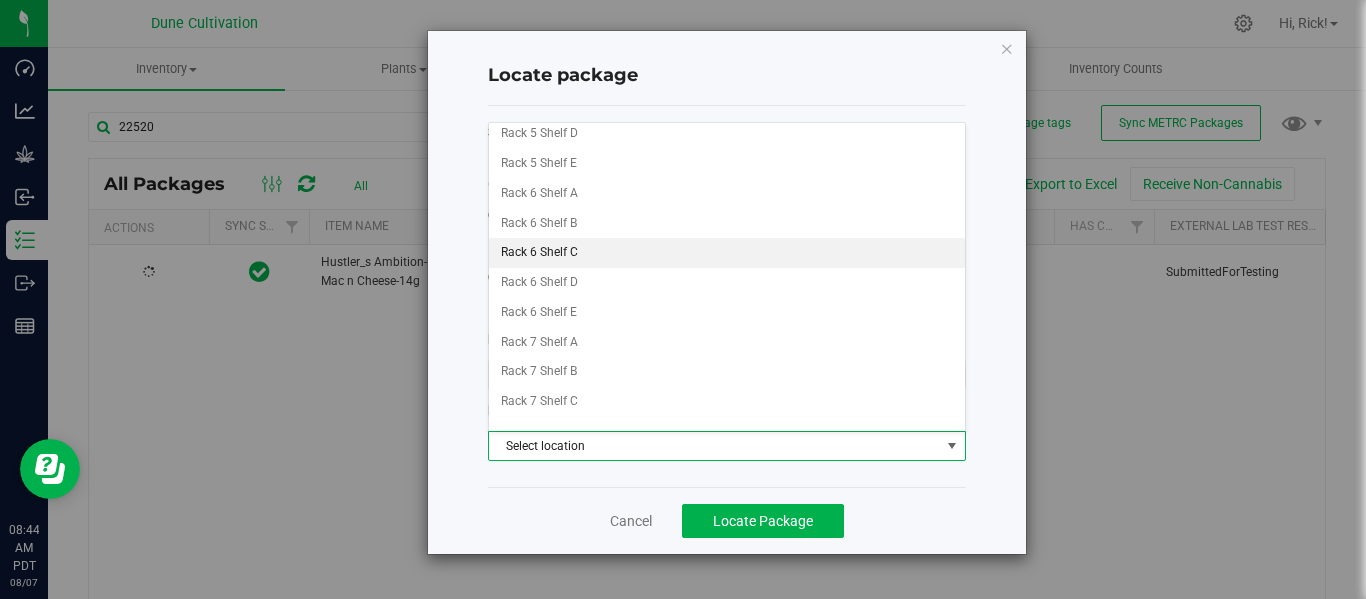 click on "Rack 1 Shelf A Rack 1 Shelf B Rack 1 Shelf C Rack 1 Shelf D Rack 2 Shelf A Rack 2 Shelf B Rack 2 Shelf C Rack 2 Shelf D Rack 3 Shelf A Rack 3 Shelf B Rack 3 Shelf C Rack 3 Shelf D Rack 4 Shelf A Rack 4 Shelf B Rack 4 Shelf C Rack 4 Shelf D Rack 4 Shelf E Rack 5 Shelf A Rack 5 Shelf B Rack 5 Shelf C Rack 5 Shelf D Rack 5 Shelf E Rack 6 Shelf A Rack 6 Shelf B Rack 6 Shelf C Rack 6 Shelf D Rack 6 Shelf E Rack 7 Shelf A Rack 7 Shelf B Rack 7 Shelf C Rack 7 Shelf D Rack 7 Shelf E Rack 8 Shelf A Rack 8 Shelf B Rack 8 Shelf C Rack 8 Shelf D Rack 8 Shelf E Rack 9 Shelf A Rack 9 Shelf B Rack 9 Shelf C Rack 9 Shelf D Rack 9 Shelf E Rack 10 Shelf A Rack 10 Shelf B Rack 10 Shelf C Rack 10 Shelf D Rack 11 Shelf A Rack 11 Shelf B Rack 11 Shelf C Rack 11 Shelf D Rack 12 Shelf A Rack 12 Shelf B Rack 12 Shelf C Rack 12 Shelf D RNBW Dunnage Rack 1 Dunnage Rack 2 Dunnage Rack 3 Dunnage Rack 4 Dunnage Rack 5 Dunnage Rack 6 Dunnage Rack 7 Dunnage Rack 8 Dunnage Rack 9 Dunnage Rack 10 Less than bin 1 Less than bin 2 Micros Bin 1" at bounding box center (727, 818) 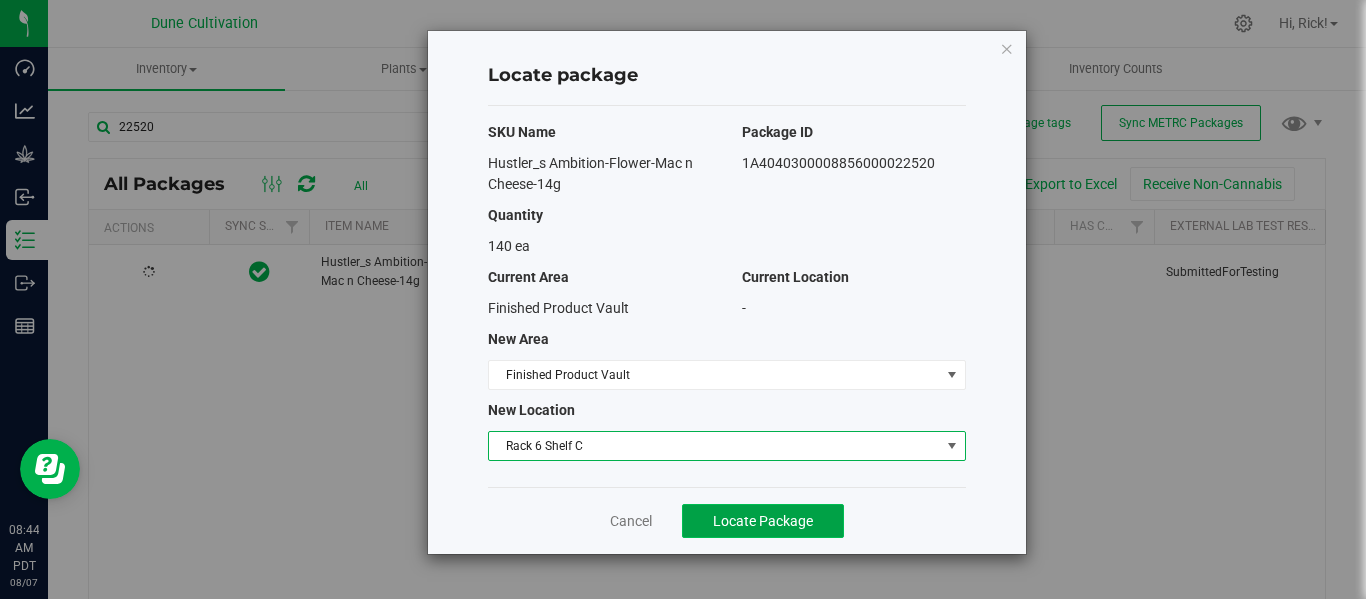 click on "Locate Package" 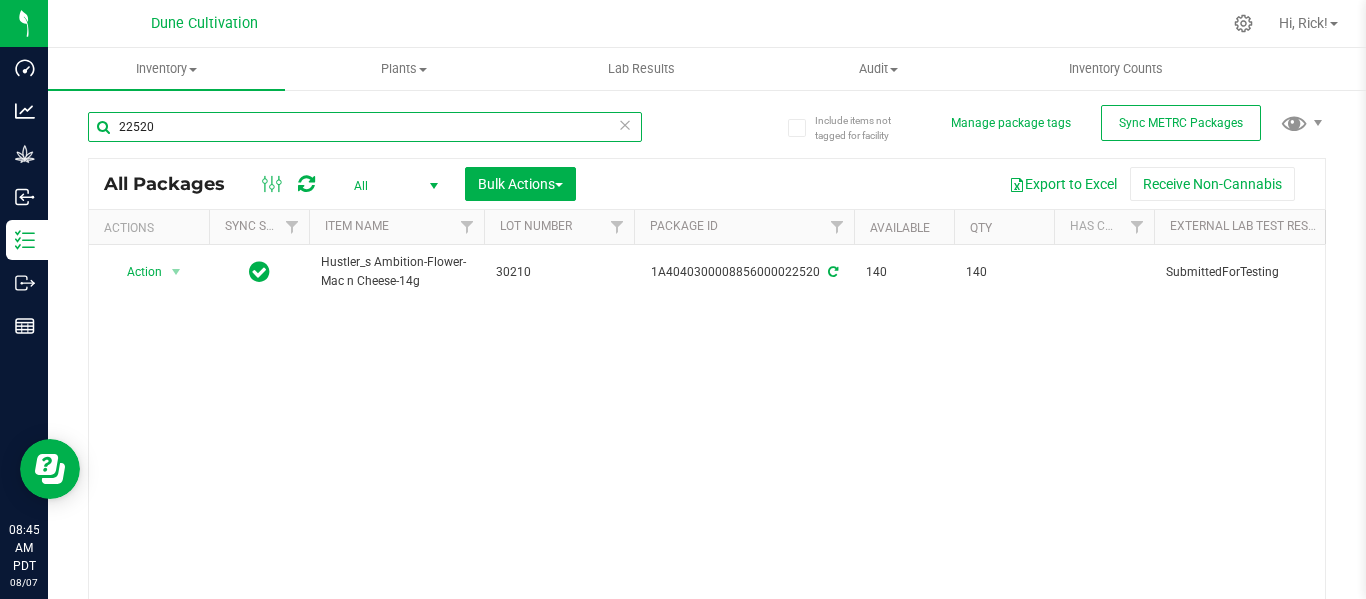 click on "22520" at bounding box center (365, 127) 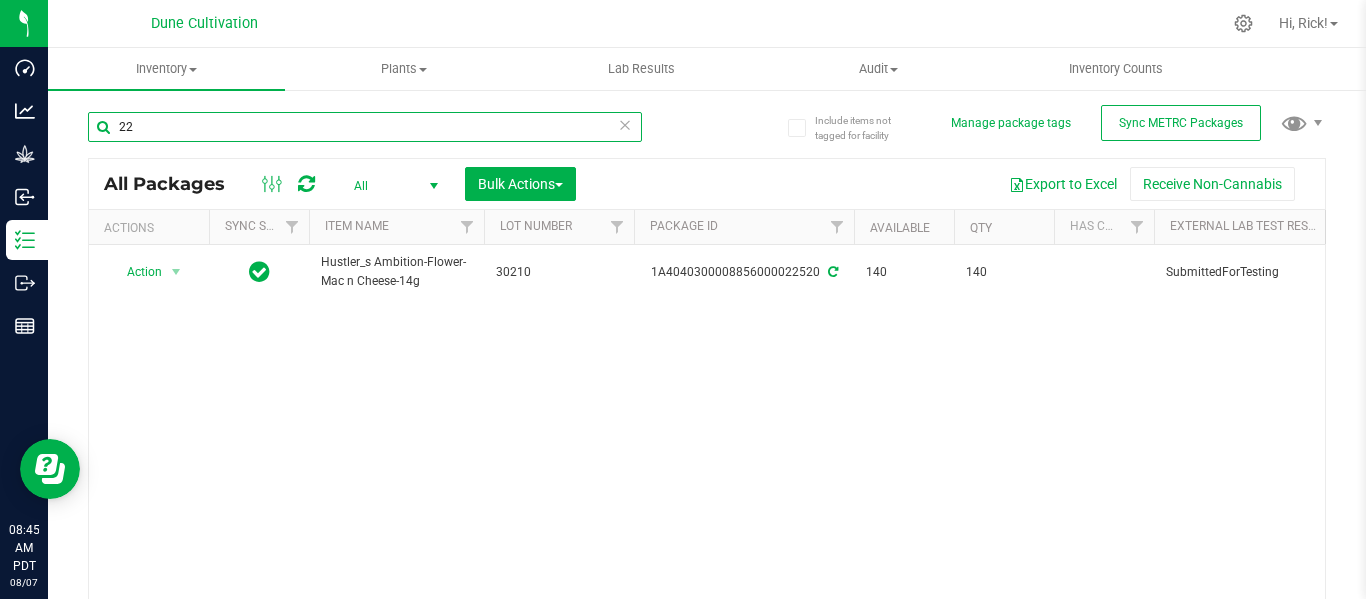 type on "2" 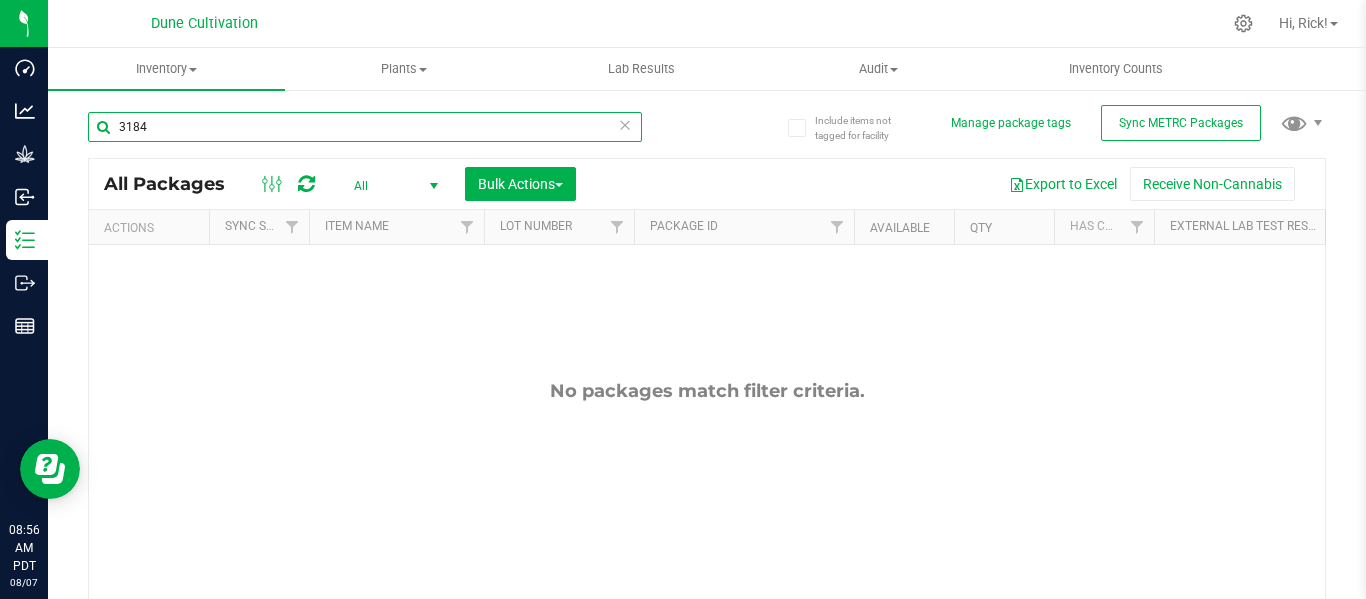 type on "31840" 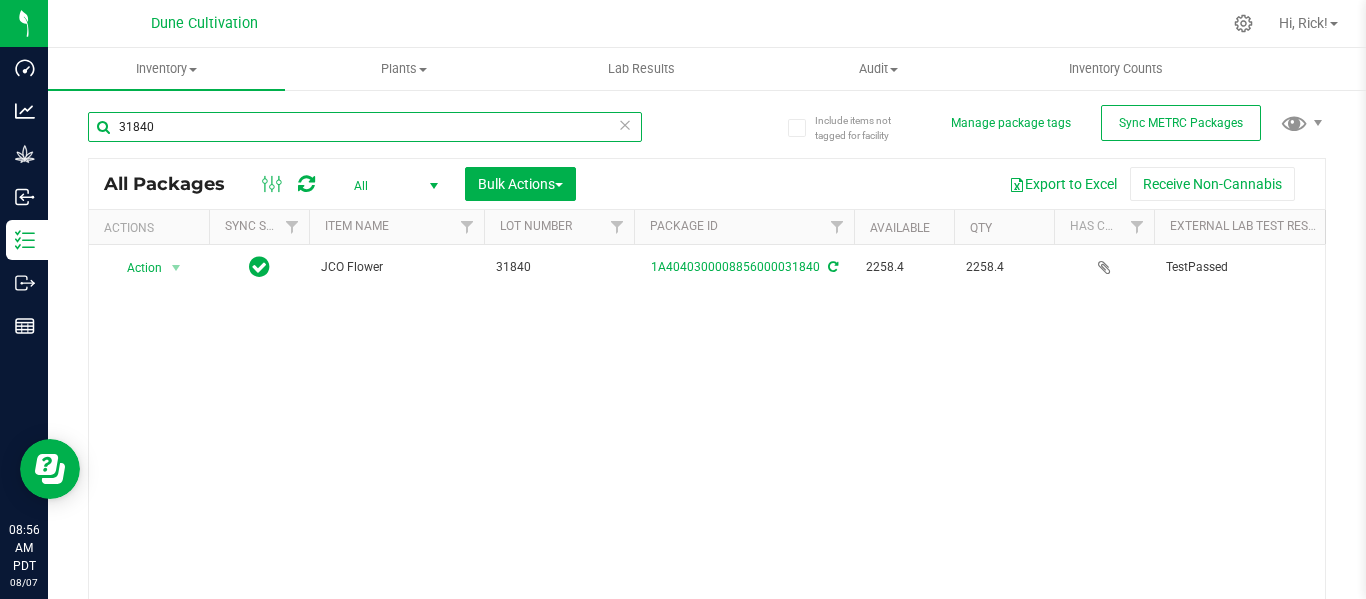 scroll, scrollTop: 0, scrollLeft: 648, axis: horizontal 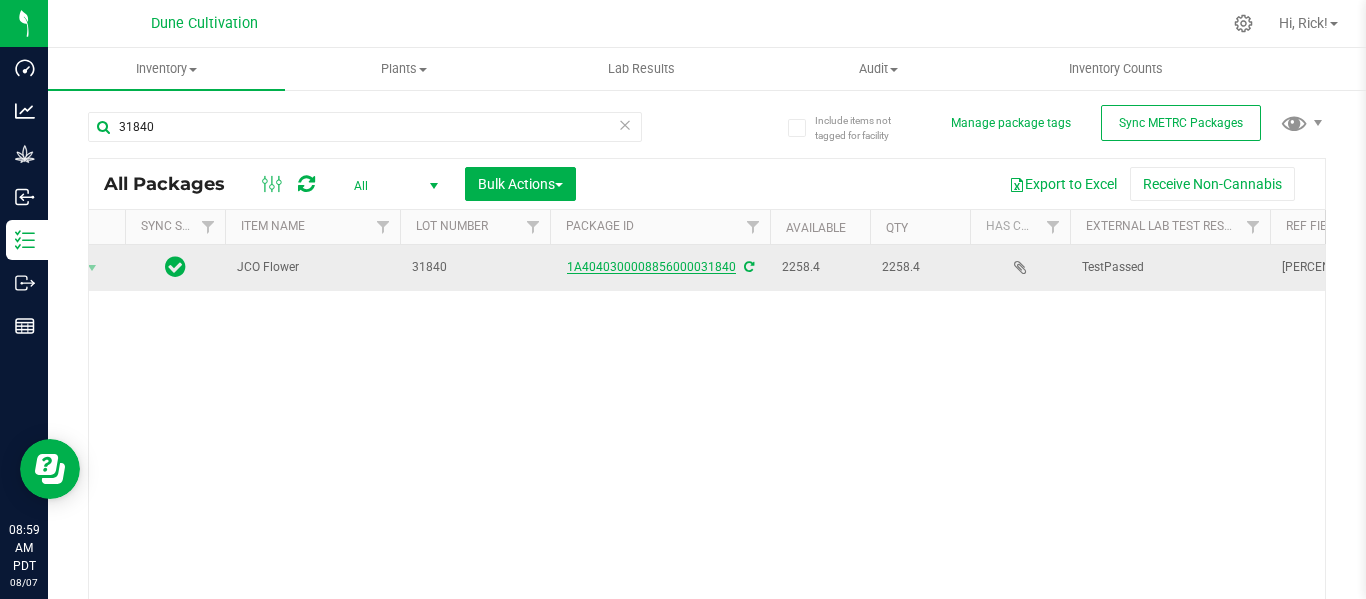 click on "1A4040300008856000031840" at bounding box center (651, 267) 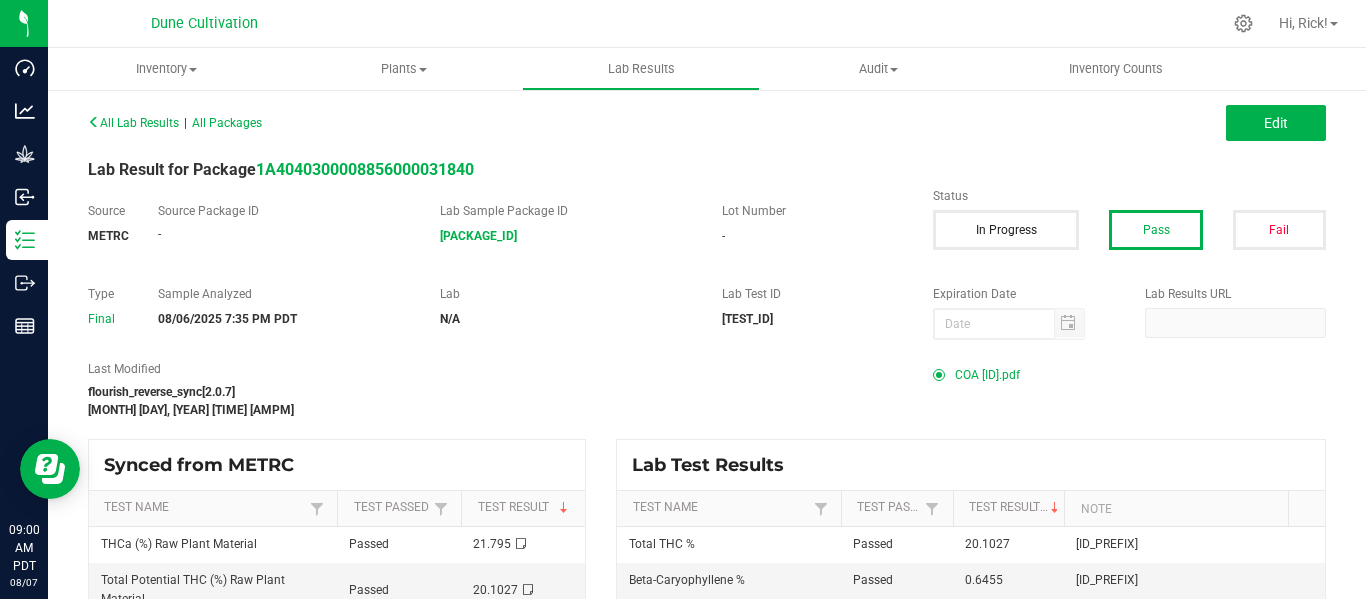 click on "All Lab Results  |  All Packages   Edit   Lab Result for Package  [PACKAGE_ID]  Source  METRC  Source Package ID  -  Lab Sample Package ID  [PACKAGE_ID]  Lot Number  -  Status   In Progress   Pass   Fail   Type   Final   Sample Analyzed  [MONTH] [DAY] [YEAR] [TIME] [TIMEZONE]  Lab  N/A  Lab Test ID  [TEST_ID]  Expiration Date   Lab Results URL   Last Modified  flourish_reverse_sync[2.0.7] [MONTH] [DAY], [YEAR] [TIME] [AMPM]  COA [ID].pdf   Synced from METRC  Test Name Test Passed Test Result  THCa (%) Raw Plant Material   Passed   [PERCENTAGE]   Total Potential THC (%) Raw Plant Material   Passed   [PERCENTAGE]   Moisture Content (%) Raw Plant Material   Passed   [PERCENTAGE]   Δ-9 THC (%) Raw Plant Material   Passed   [PERCENTAGE]   Other Terpenes (%) Raw Plant Material   Passed   [PERCENTAGE]   Beta-Caryophyllene (%) Raw Plant Material   Passed   [PERCENTAGE]   Alpha-Terpinolene (%) Raw Plant Material   Passed   [PERCENTAGE]   Beta-Myrcene (%) Raw Plant Material   Passed   [PERCENTAGE]   Limonene (%) Raw Plant Material   Passed   [PERCENTAGE]   Passed" at bounding box center [707, 373] 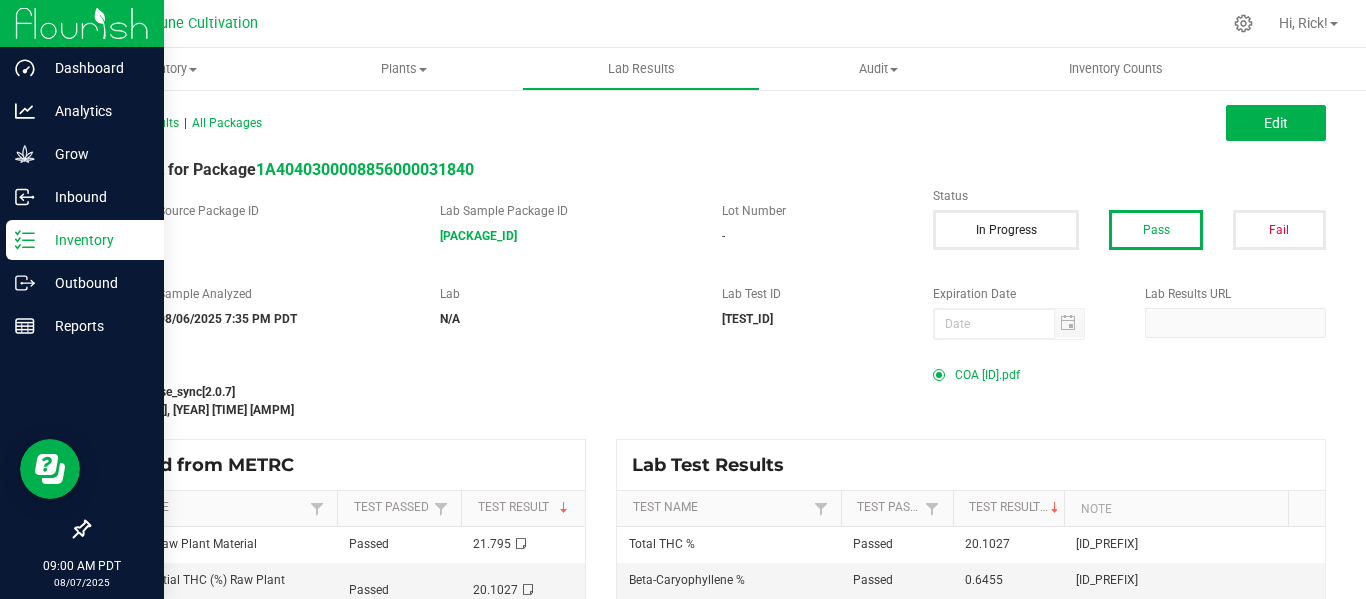 click on "Inventory" at bounding box center [95, 240] 